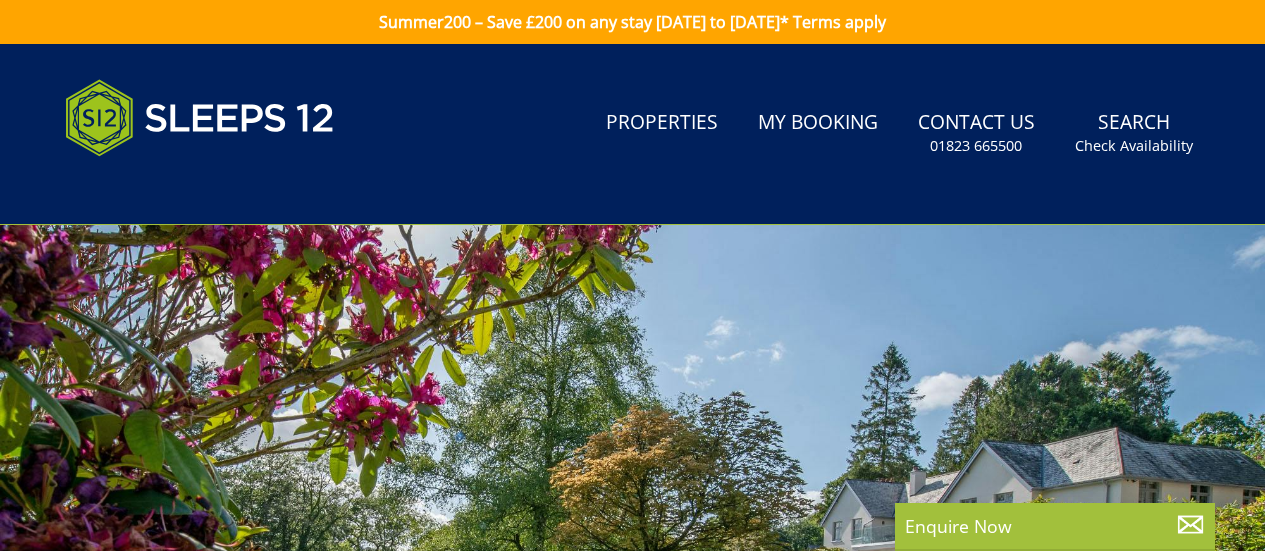 scroll, scrollTop: 0, scrollLeft: 0, axis: both 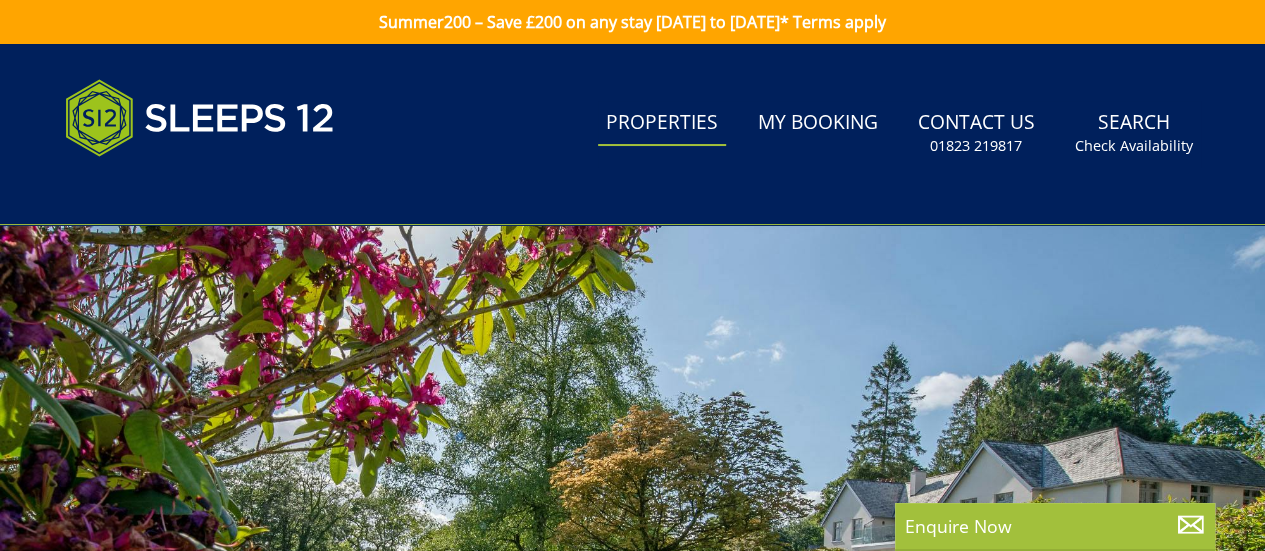 click on "Properties" at bounding box center [662, 123] 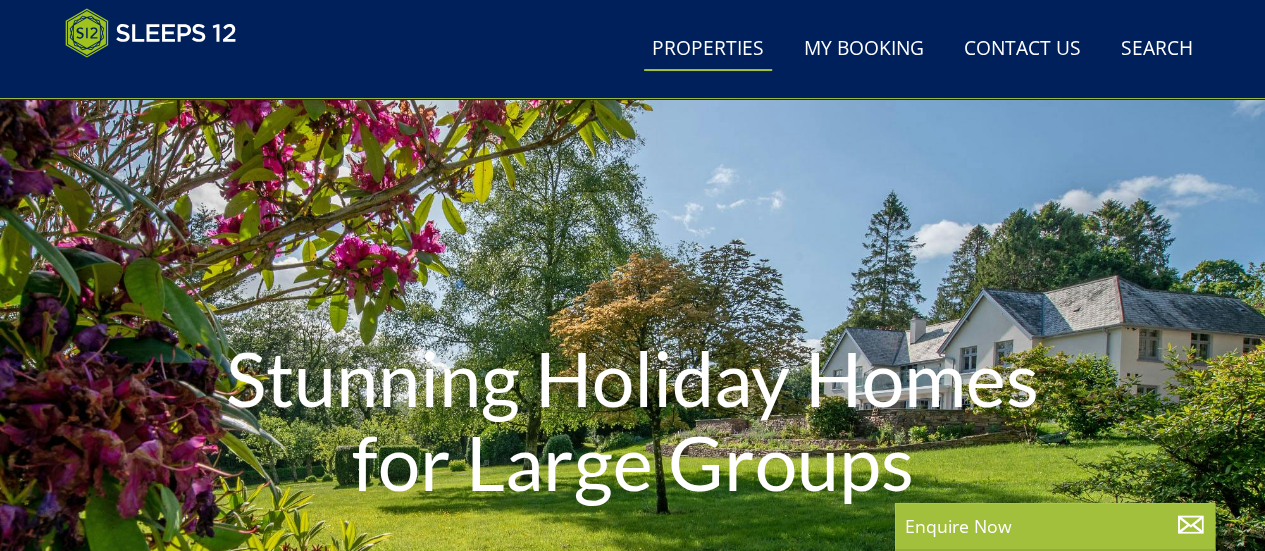 scroll, scrollTop: 200, scrollLeft: 0, axis: vertical 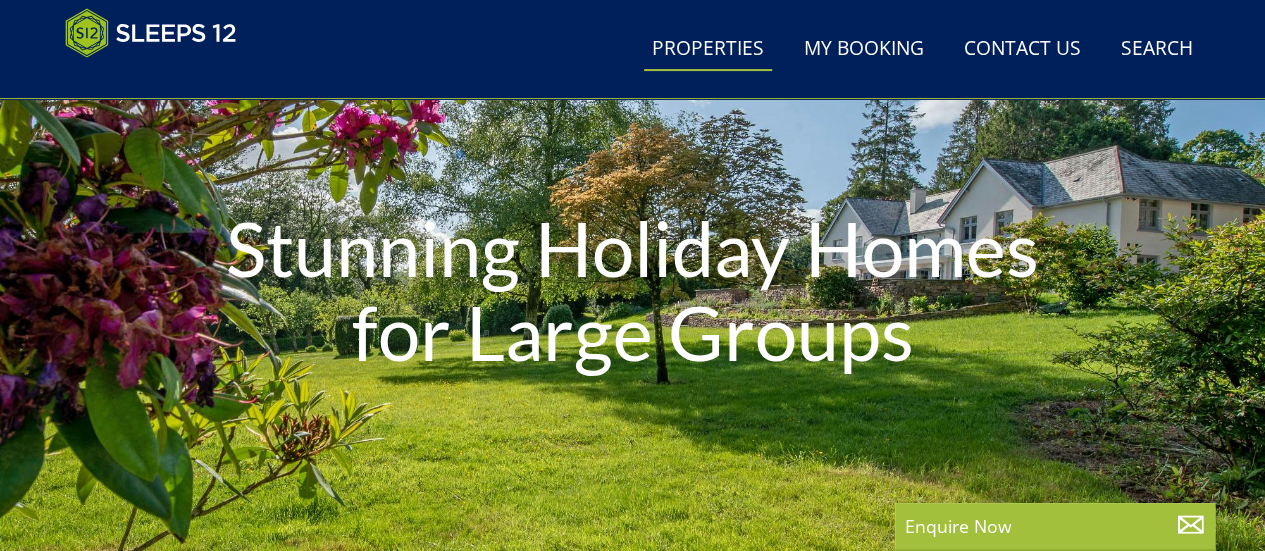 click on "Properties" at bounding box center (708, 49) 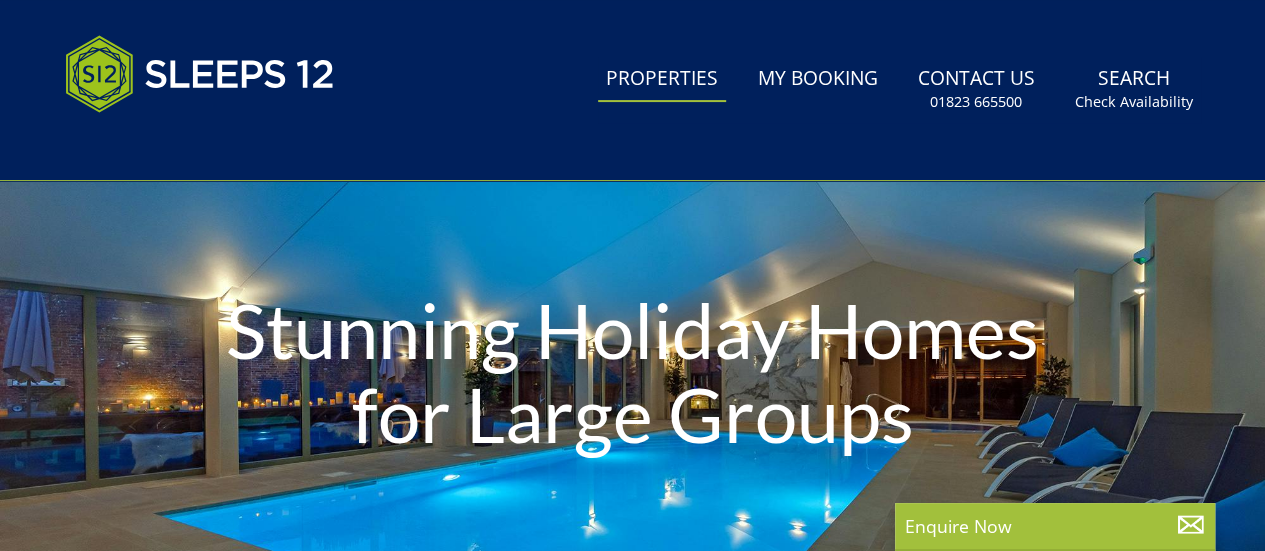 scroll, scrollTop: 0, scrollLeft: 0, axis: both 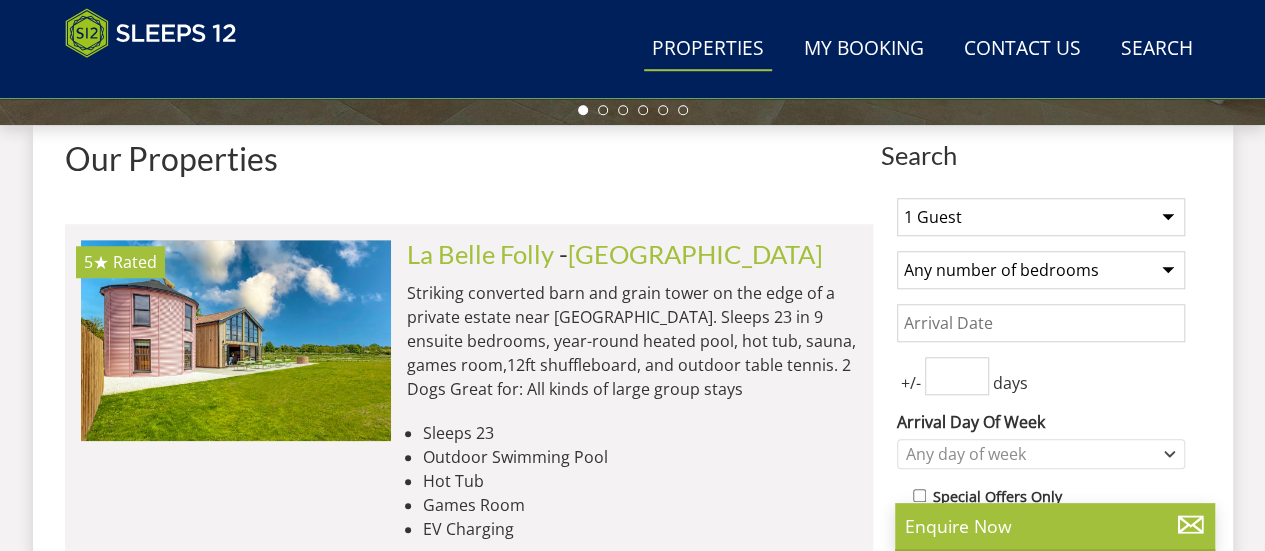 click on "1 Guest
2 Guests
3 Guests
4 Guests
5 Guests
6 Guests
7 Guests
8 Guests
9 Guests
10 Guests
11 Guests
12 Guests
13 Guests
14 Guests
15 Guests
16 Guests
17 Guests
18 Guests
19 Guests
20 Guests
21 Guests
22 Guests
23 Guests
24 Guests
25 Guests
26 Guests
27 Guests
28 Guests
29 Guests
30 Guests
31 Guests
32 Guests" at bounding box center [1041, 217] 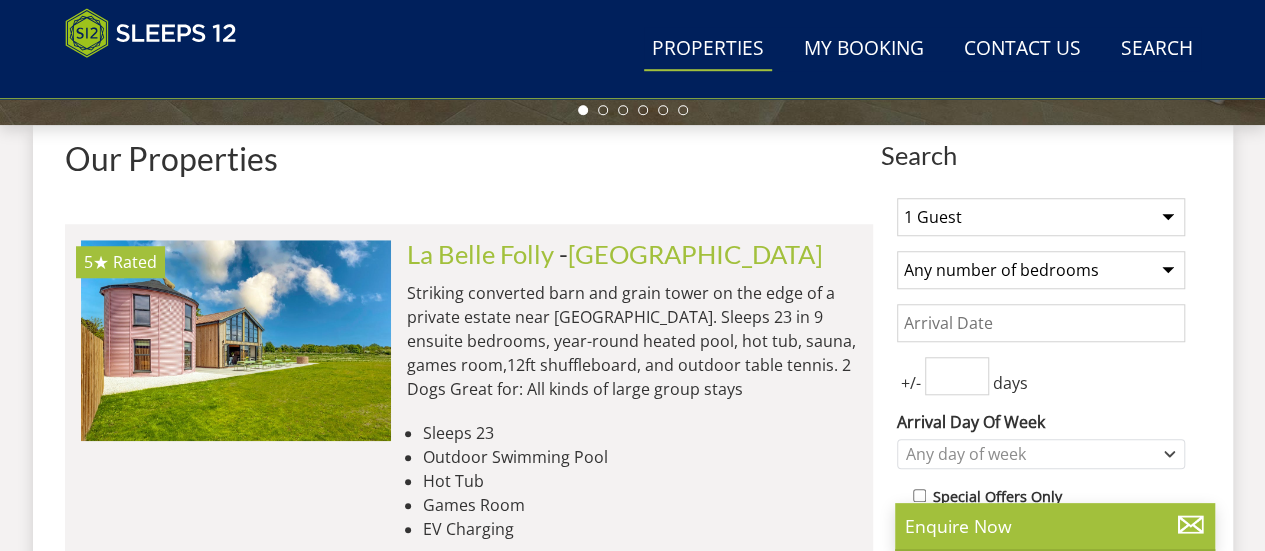 select on "12" 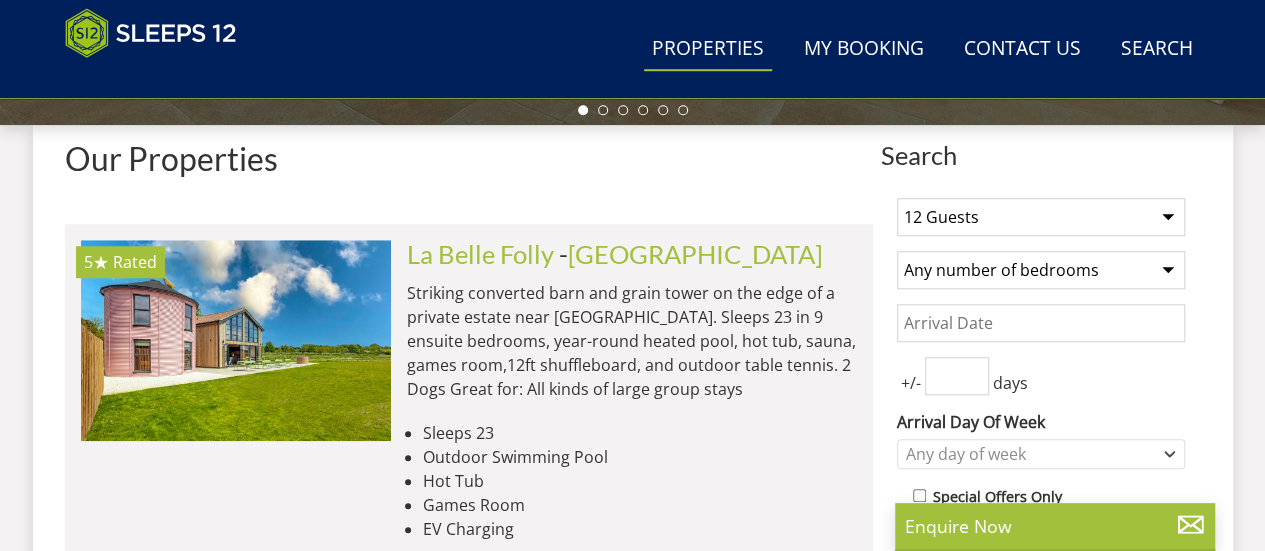 click on "1 Guest
2 Guests
3 Guests
4 Guests
5 Guests
6 Guests
7 Guests
8 Guests
9 Guests
10 Guests
11 Guests
12 Guests
13 Guests
14 Guests
15 Guests
16 Guests
17 Guests
18 Guests
19 Guests
20 Guests
21 Guests
22 Guests
23 Guests
24 Guests
25 Guests
26 Guests
27 Guests
28 Guests
29 Guests
30 Guests
31 Guests
32 Guests" at bounding box center (1041, 217) 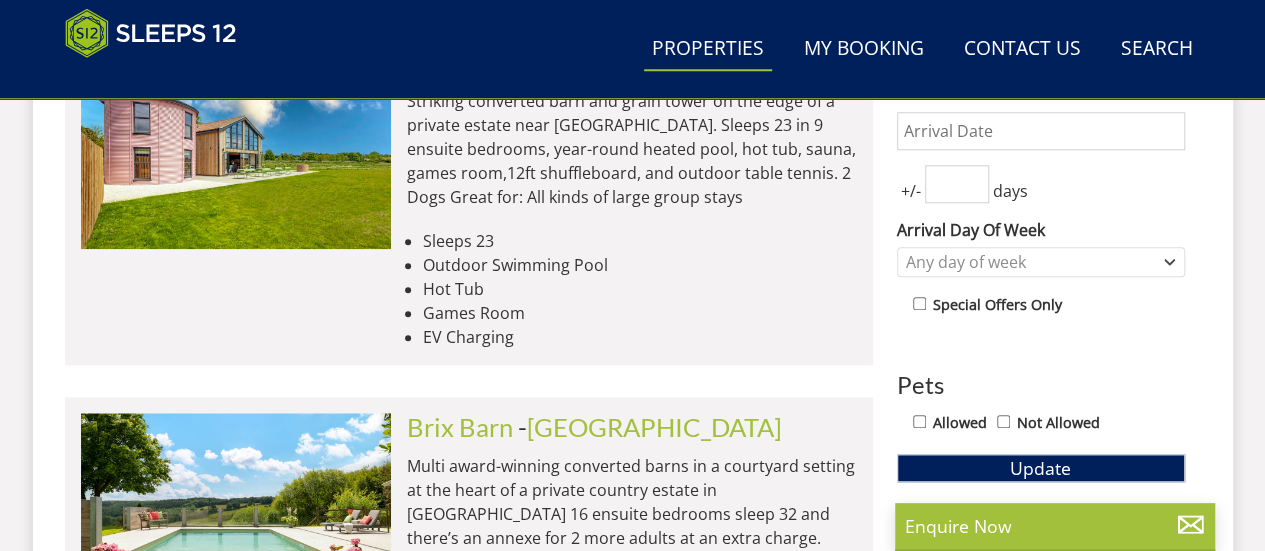 scroll, scrollTop: 918, scrollLeft: 0, axis: vertical 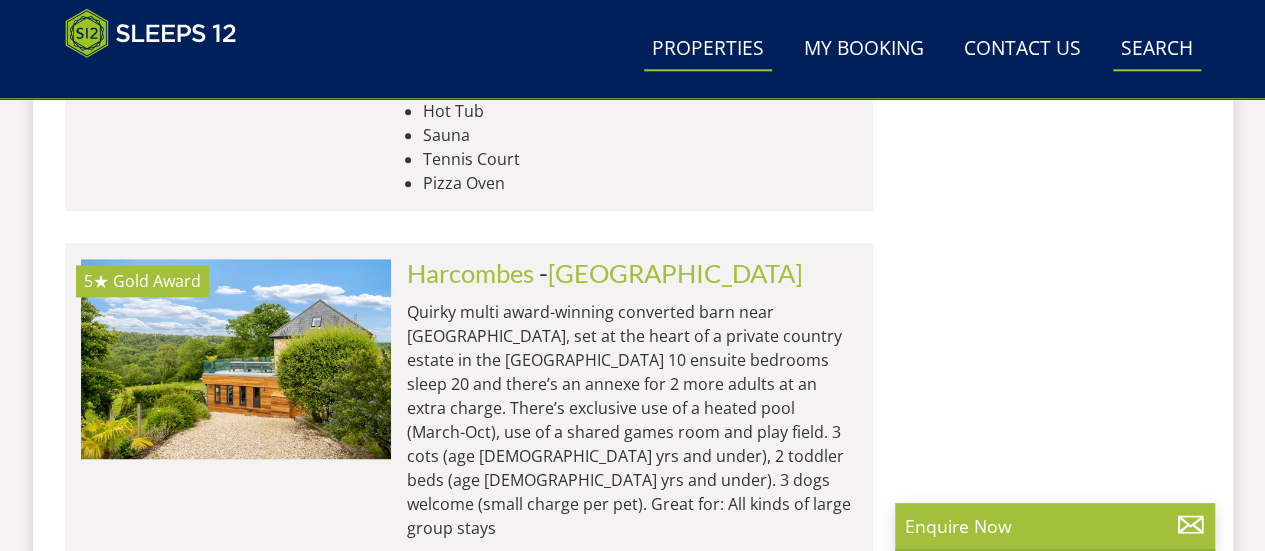 click on "Search  Check Availability" at bounding box center (1157, 49) 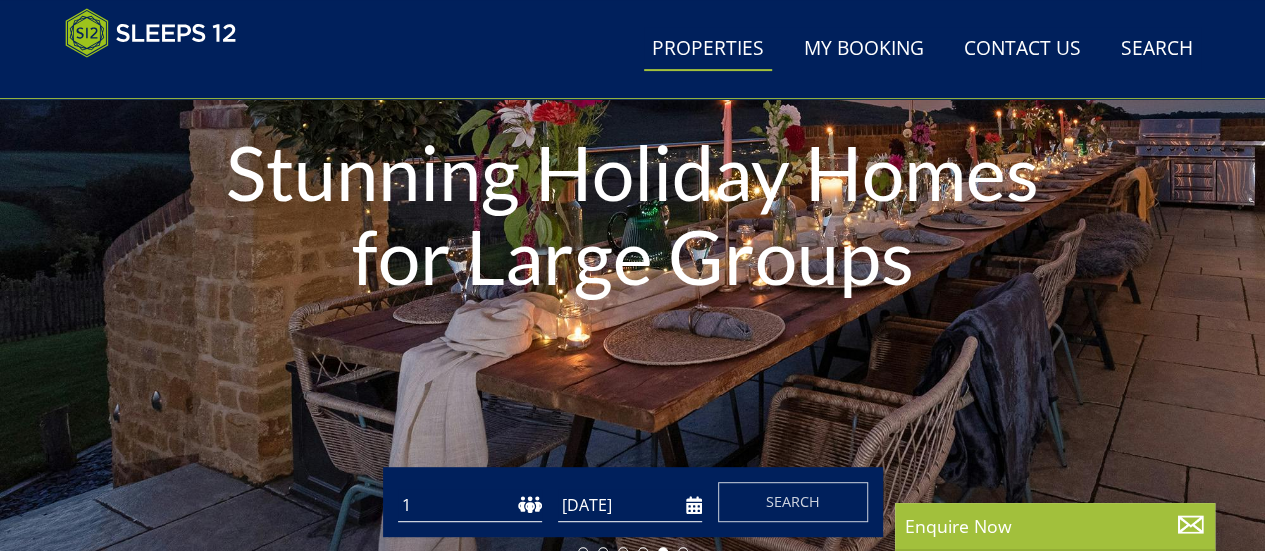 scroll, scrollTop: 0, scrollLeft: 0, axis: both 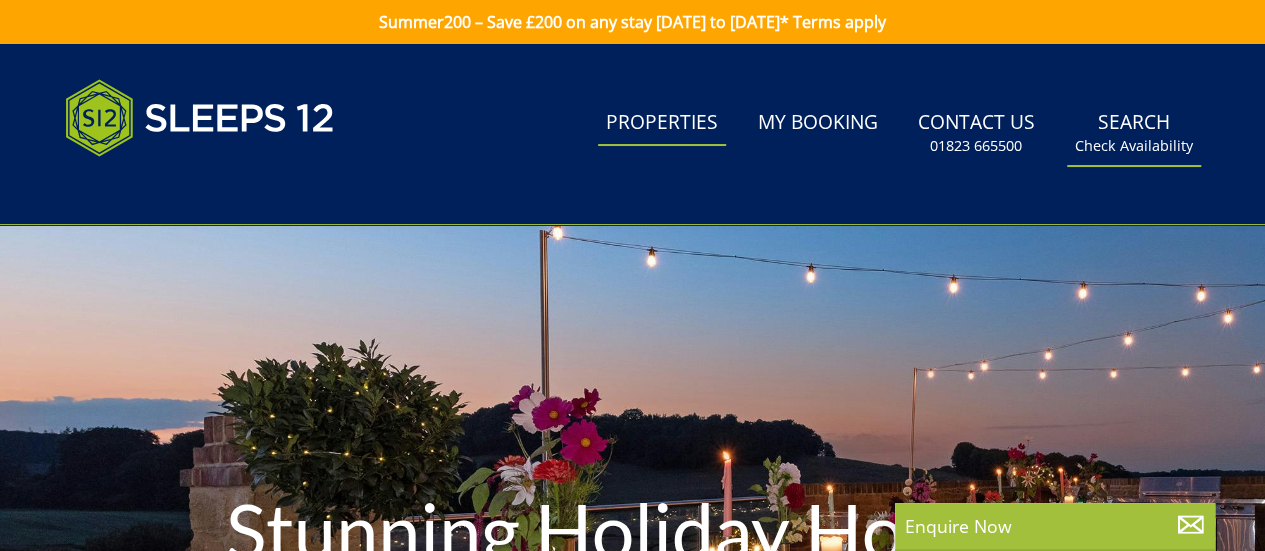 click on "Search  Check Availability" at bounding box center (1134, 133) 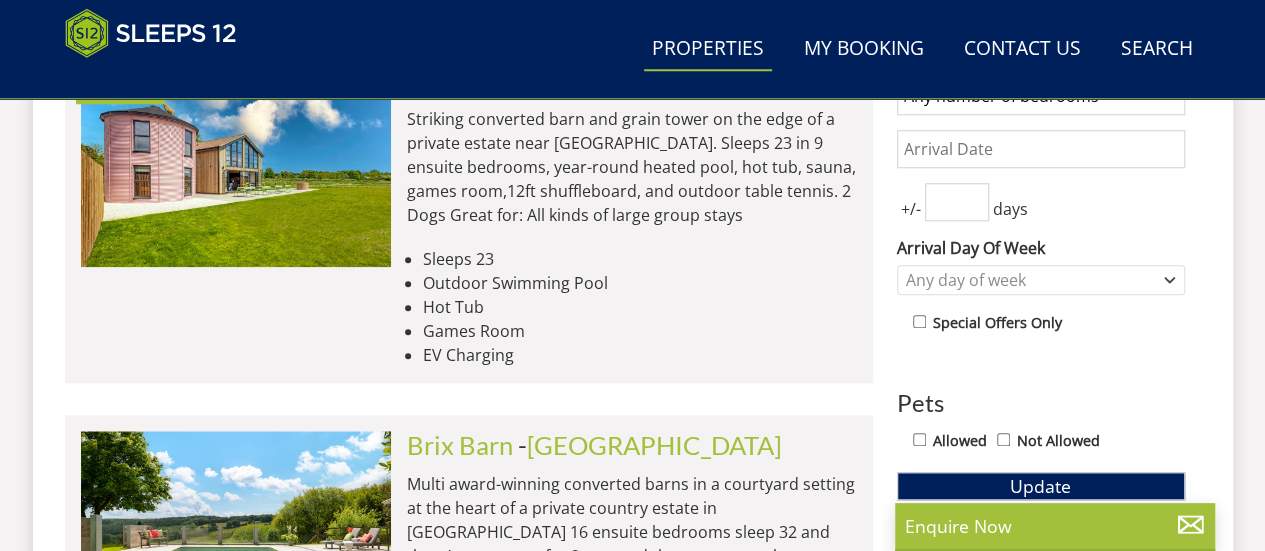 scroll, scrollTop: 900, scrollLeft: 0, axis: vertical 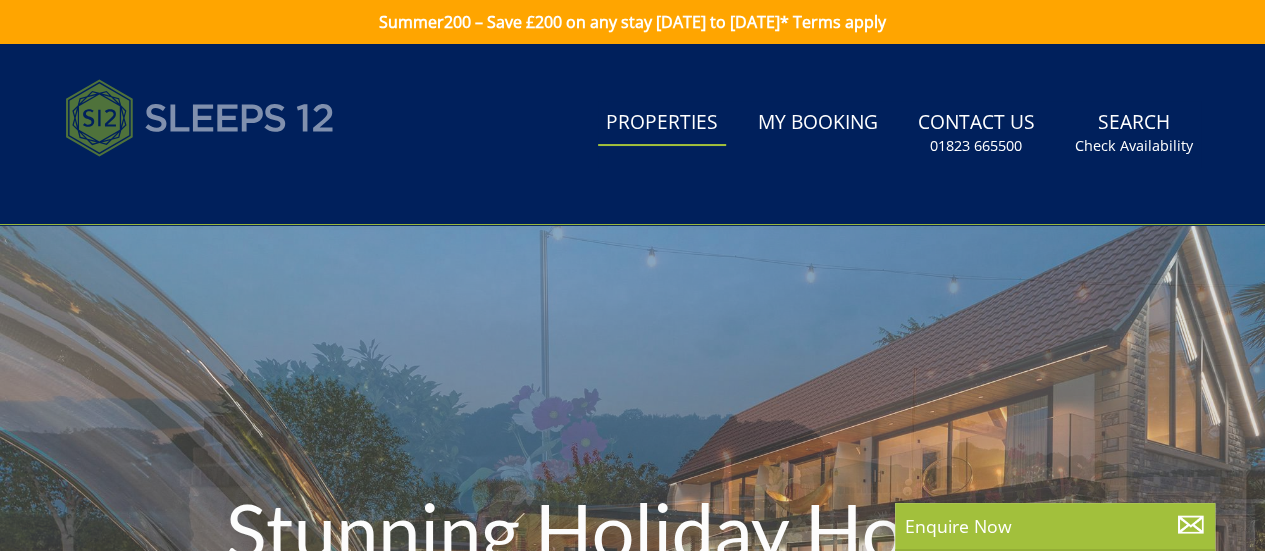 click at bounding box center (200, 118) 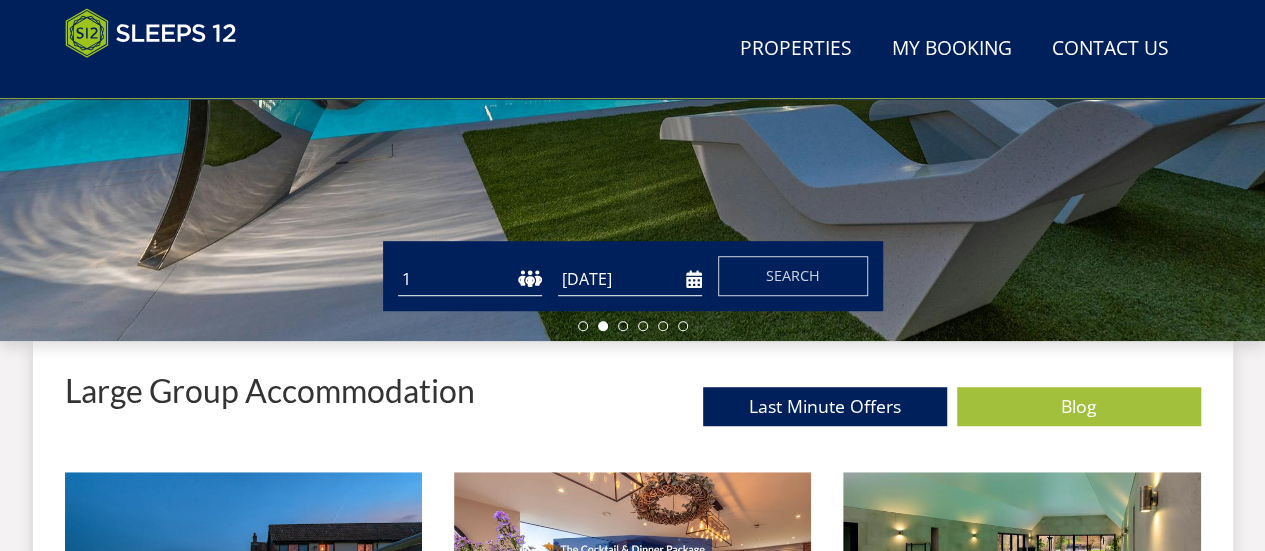 scroll, scrollTop: 507, scrollLeft: 0, axis: vertical 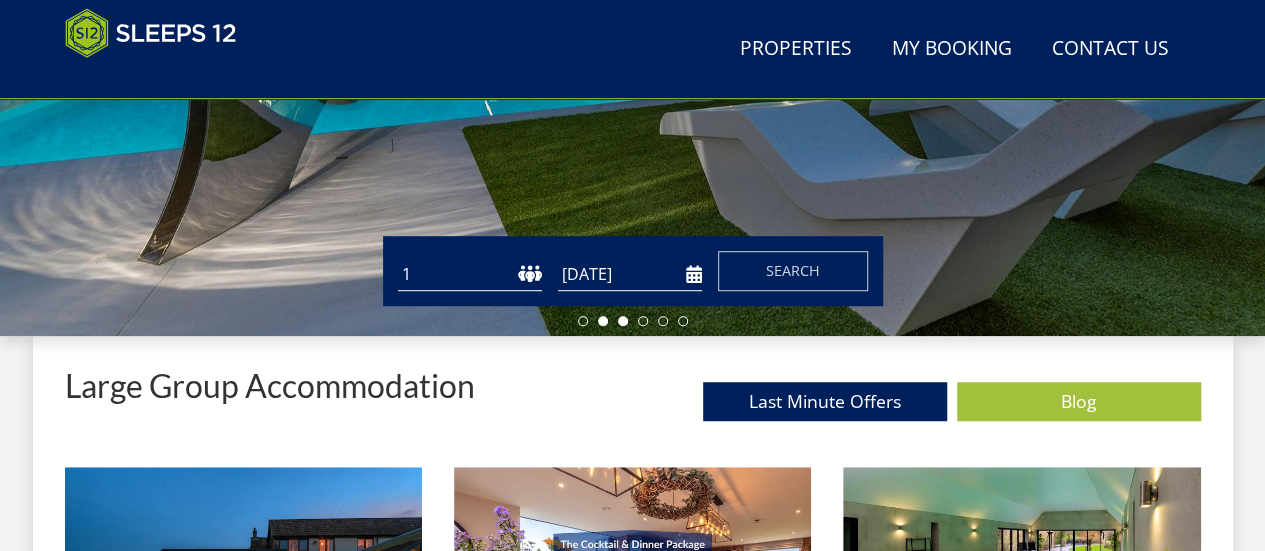 click at bounding box center [623, 321] 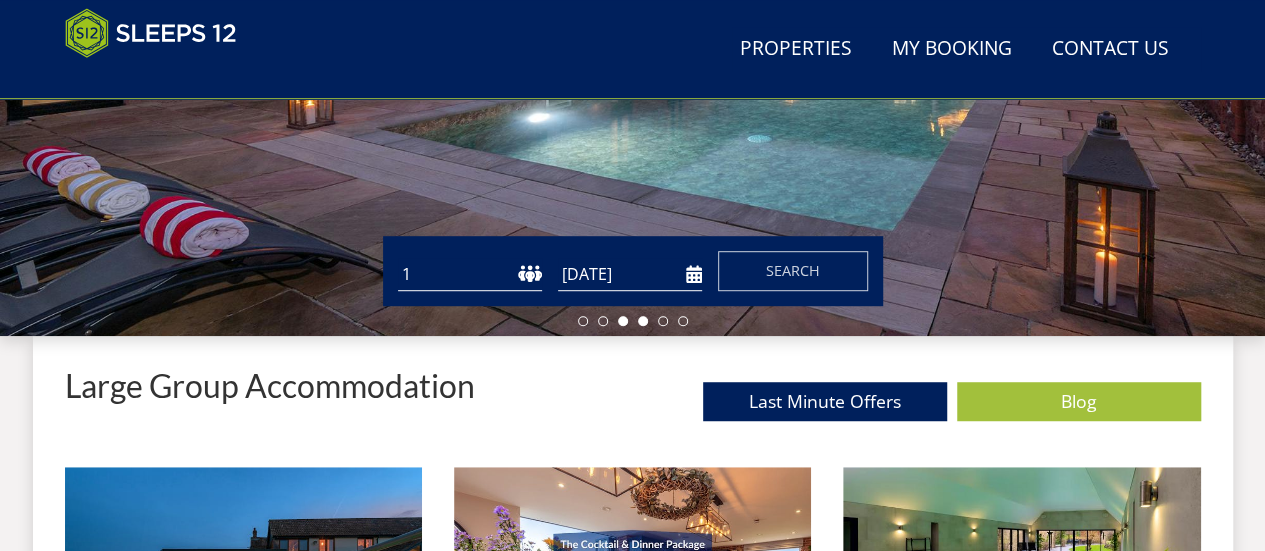 click at bounding box center [643, 321] 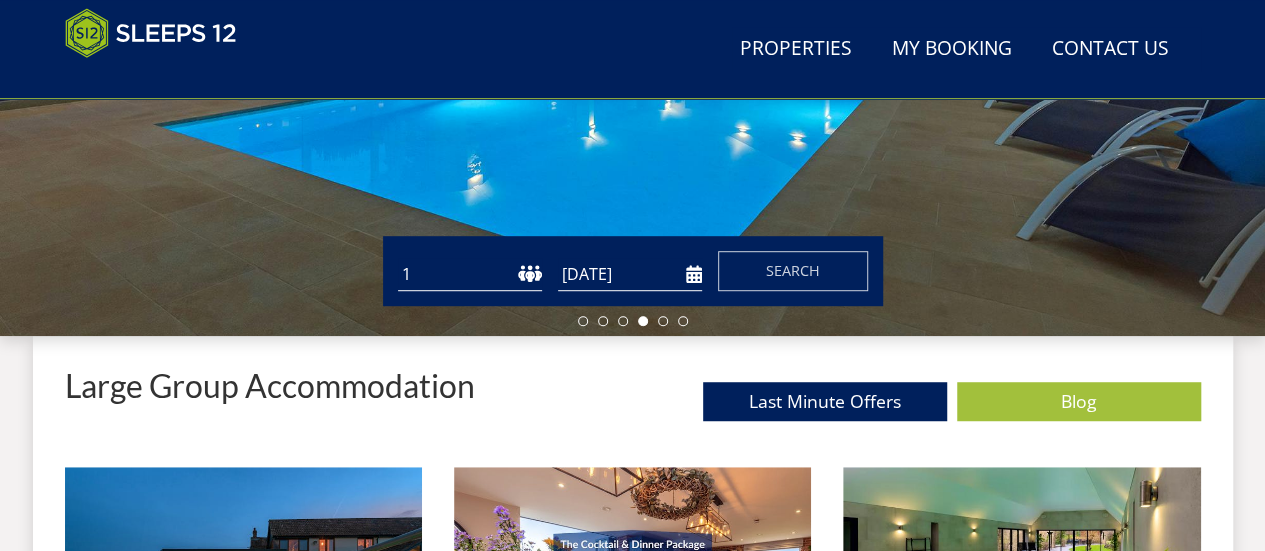 click at bounding box center (643, 321) 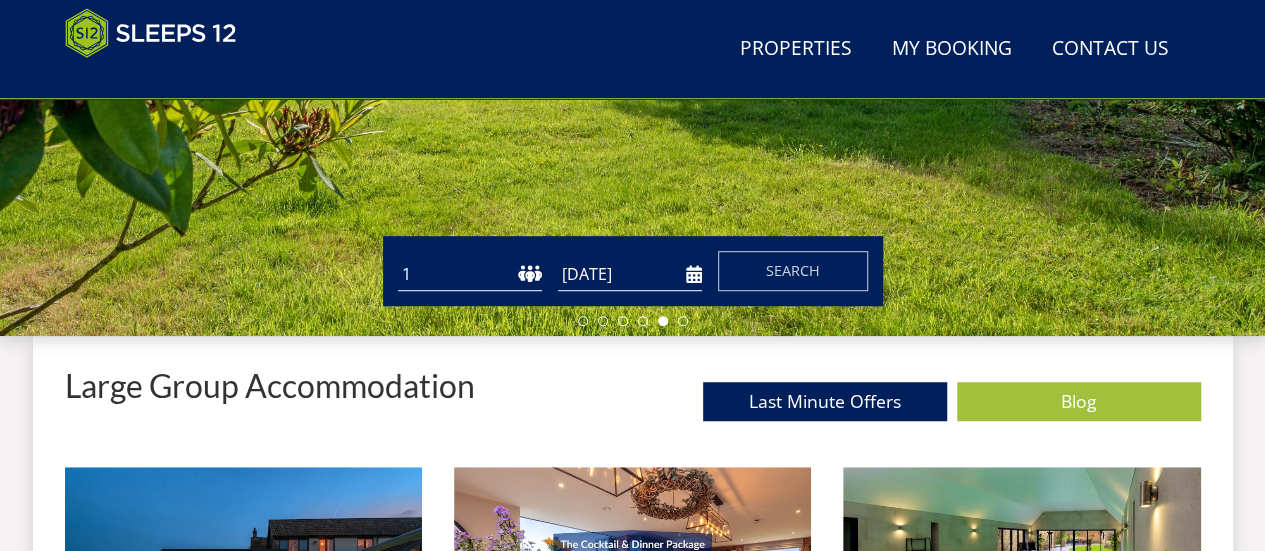select on "16" 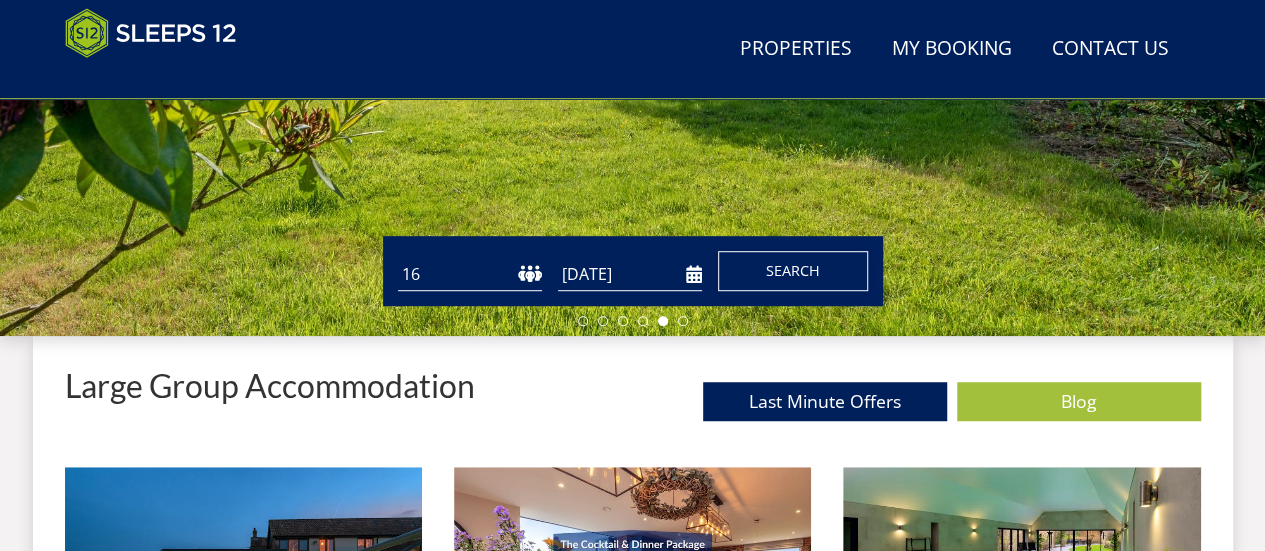 click on "Search" at bounding box center [793, 270] 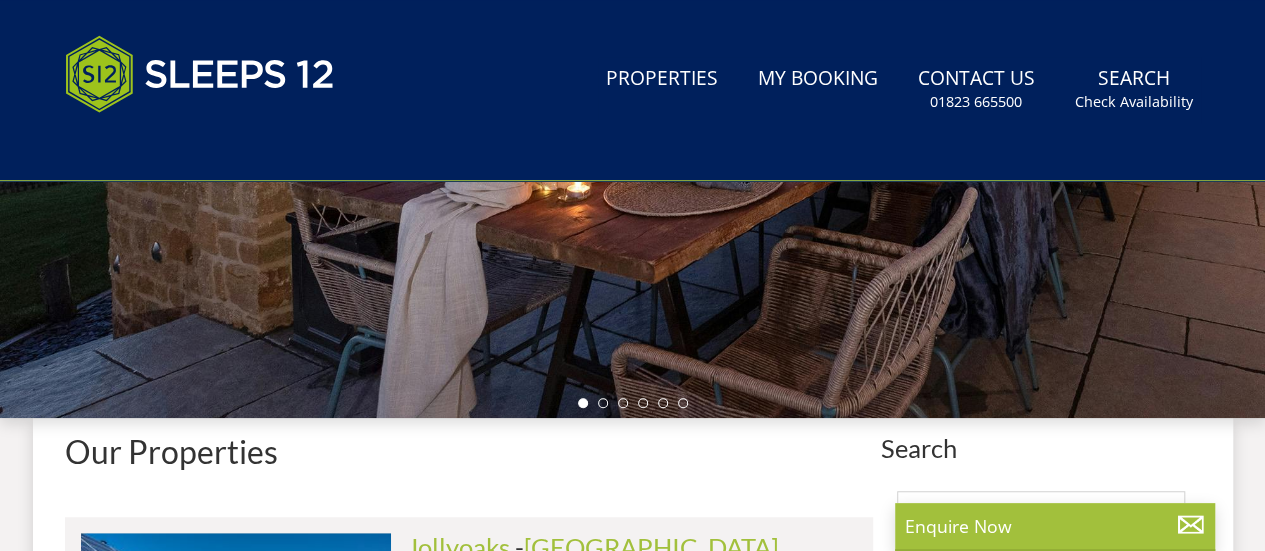 scroll, scrollTop: 0, scrollLeft: 0, axis: both 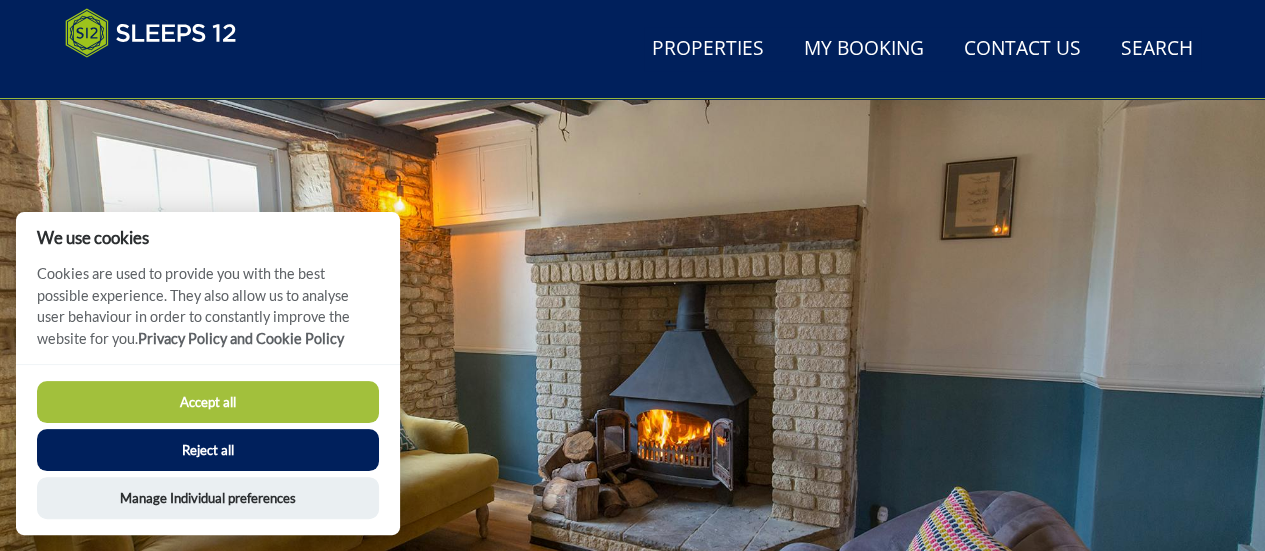 click on "Accept all" at bounding box center (208, 402) 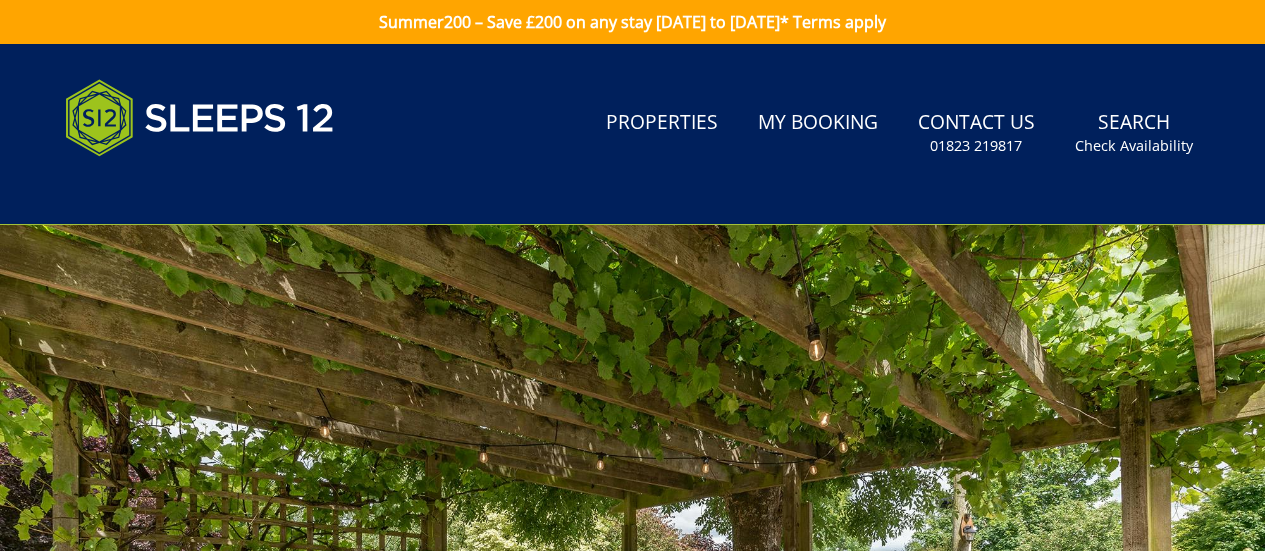 scroll, scrollTop: 219, scrollLeft: 0, axis: vertical 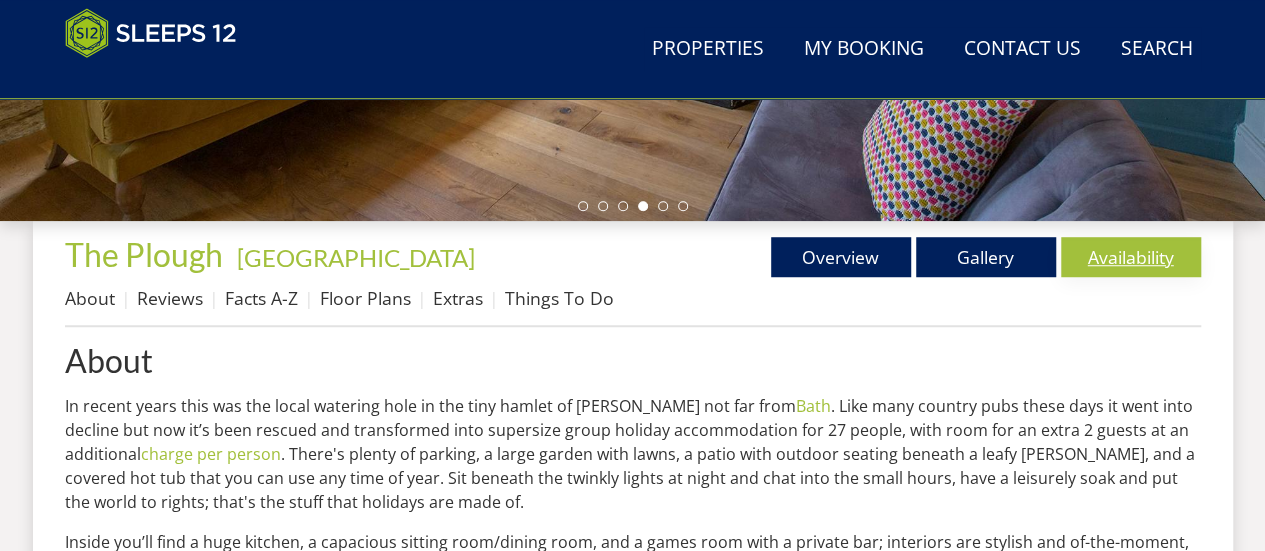 click on "Availability" at bounding box center [1131, 257] 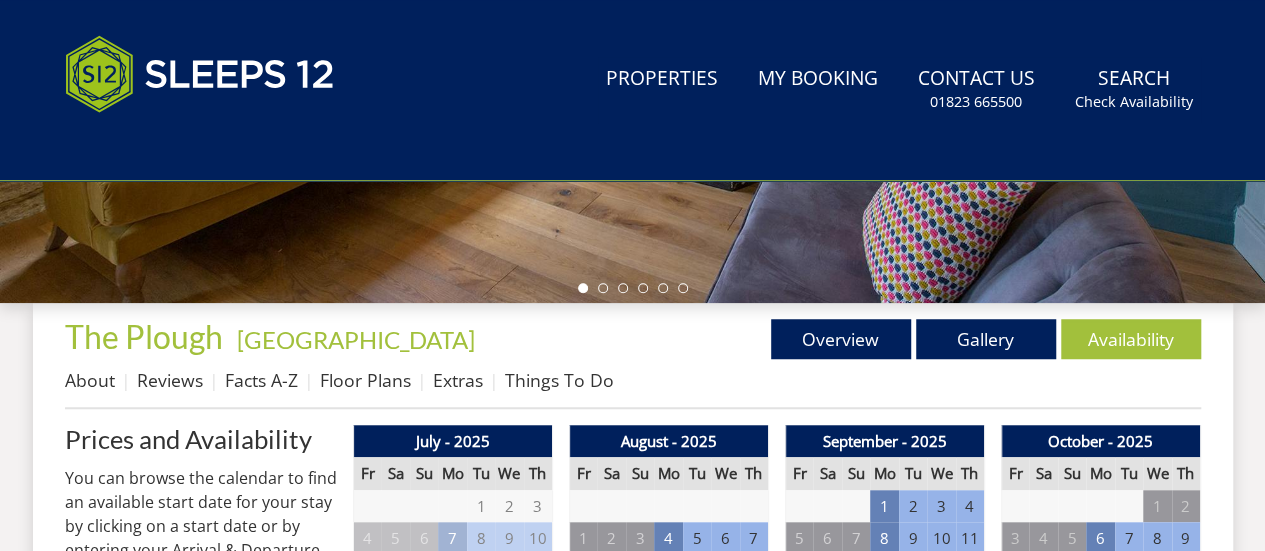 scroll, scrollTop: 0, scrollLeft: 0, axis: both 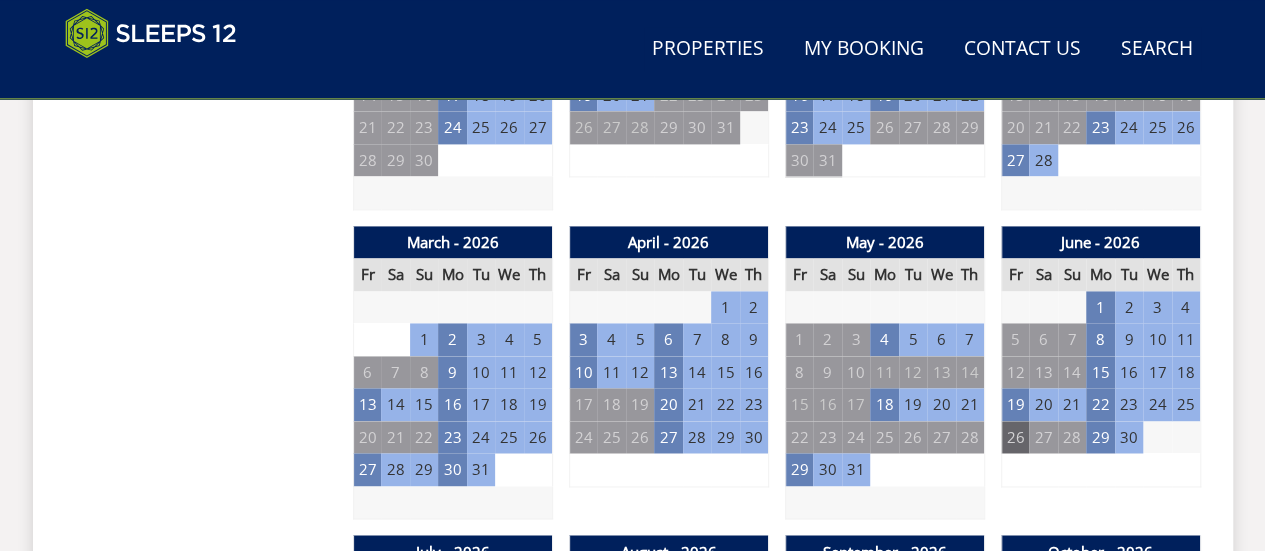 click on "26" at bounding box center [1015, 437] 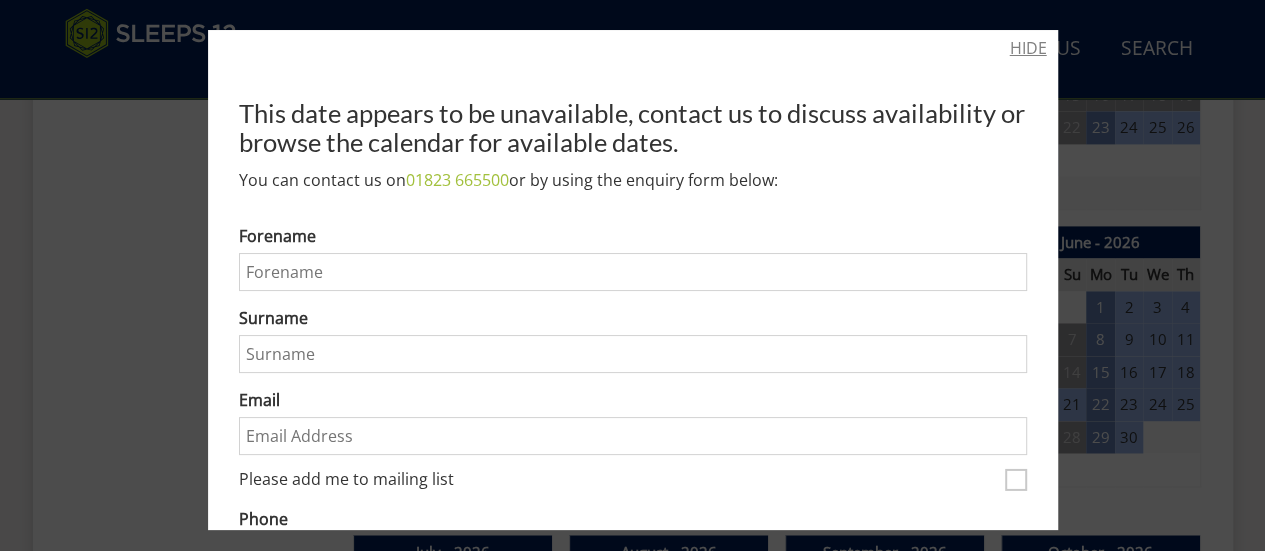 click on "HIDE" at bounding box center [1028, 48] 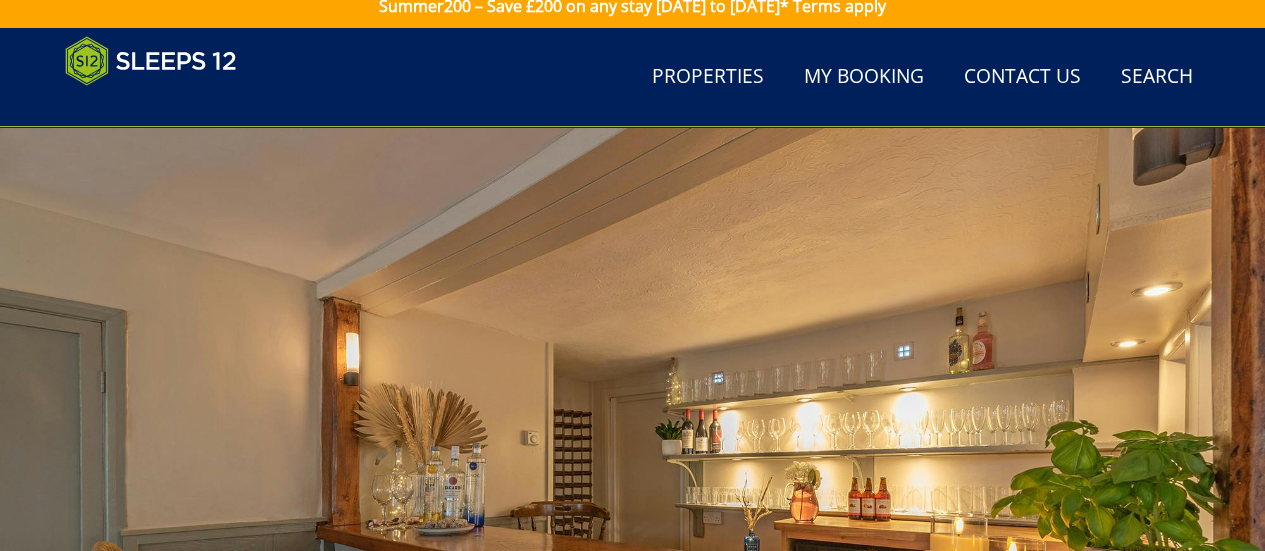 scroll, scrollTop: 0, scrollLeft: 0, axis: both 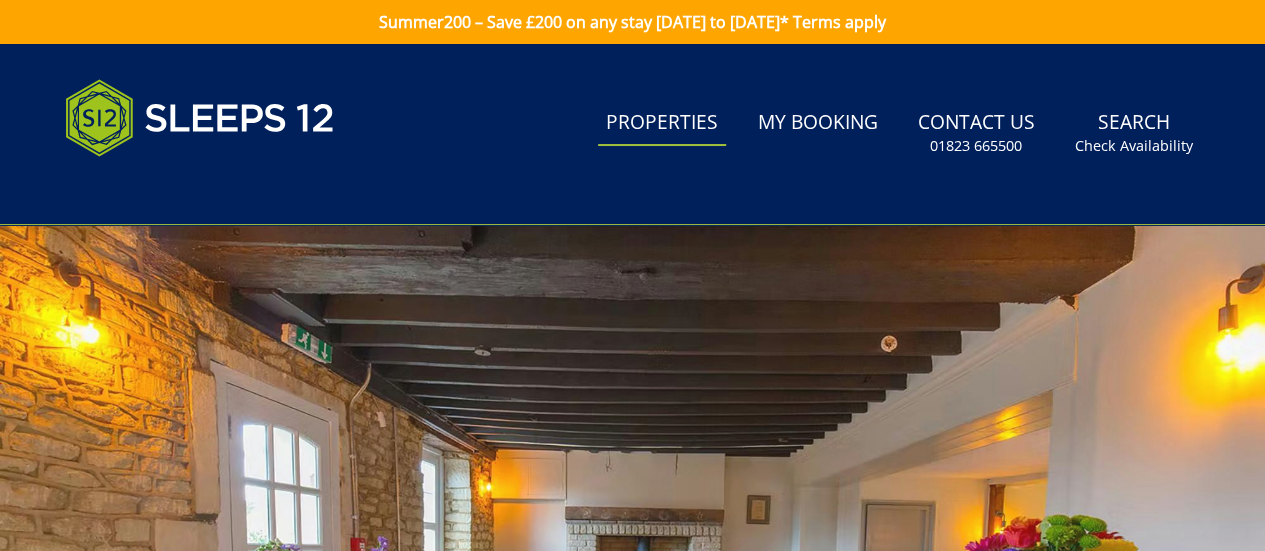 click on "Properties" at bounding box center [662, 123] 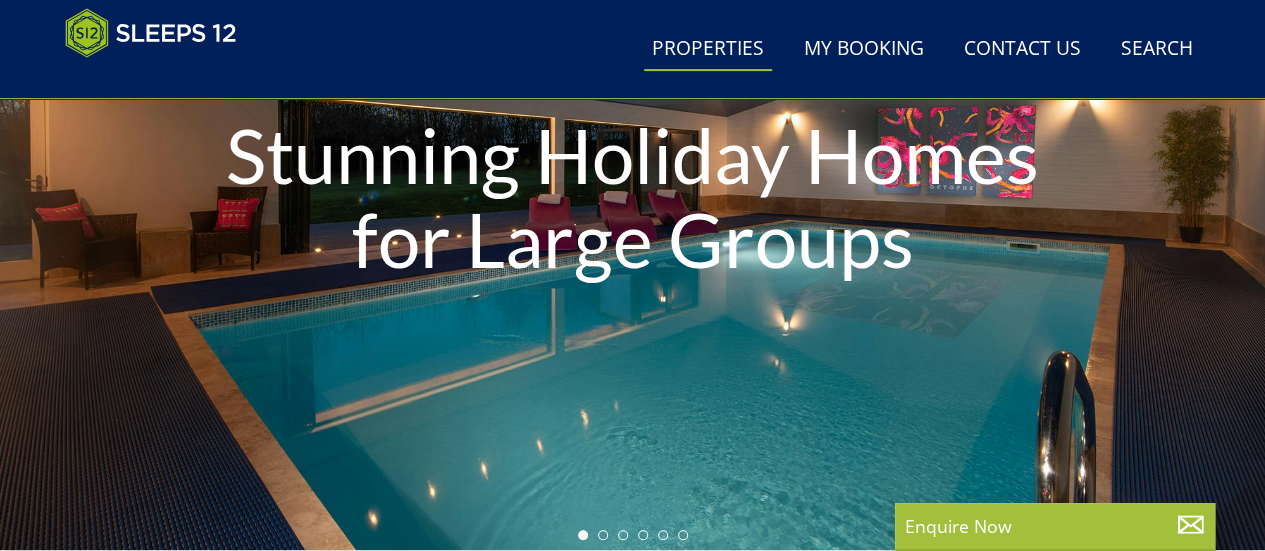scroll, scrollTop: 440, scrollLeft: 0, axis: vertical 